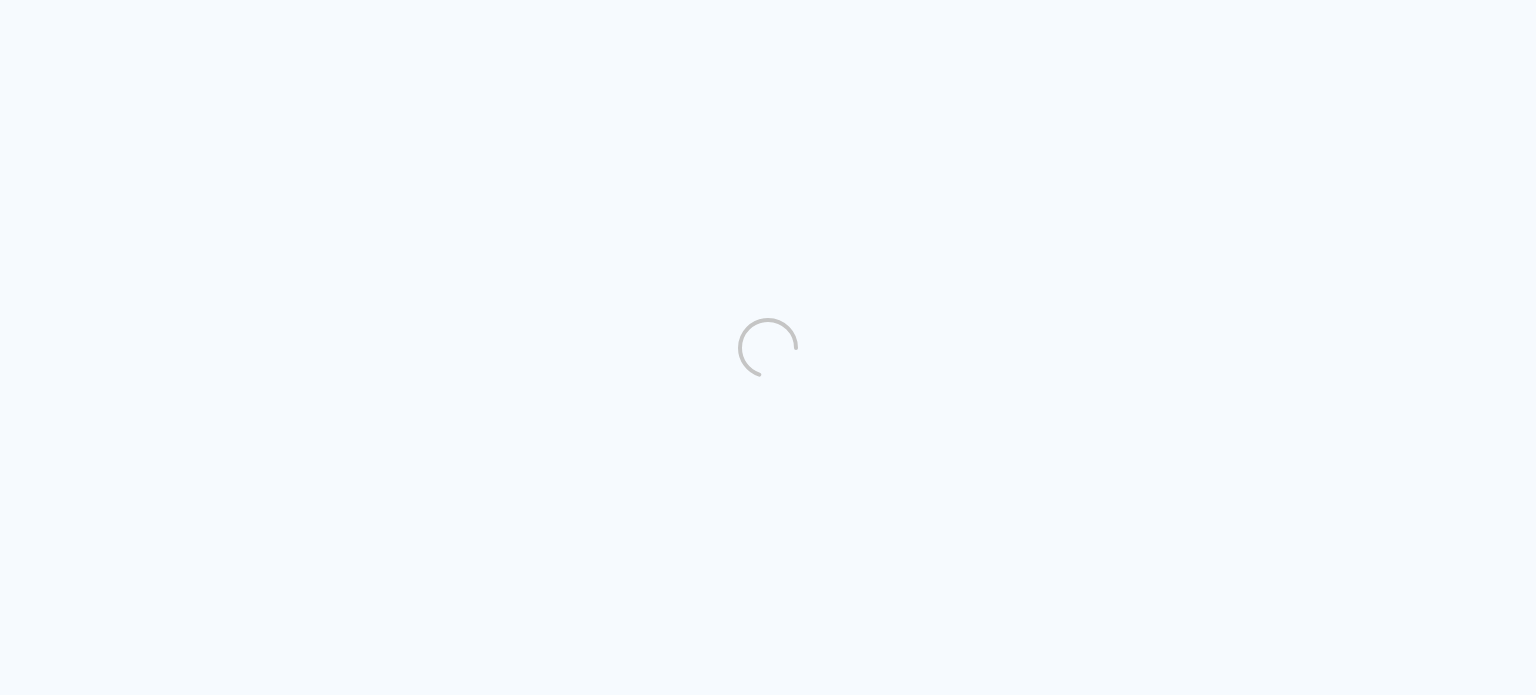 scroll, scrollTop: 0, scrollLeft: 0, axis: both 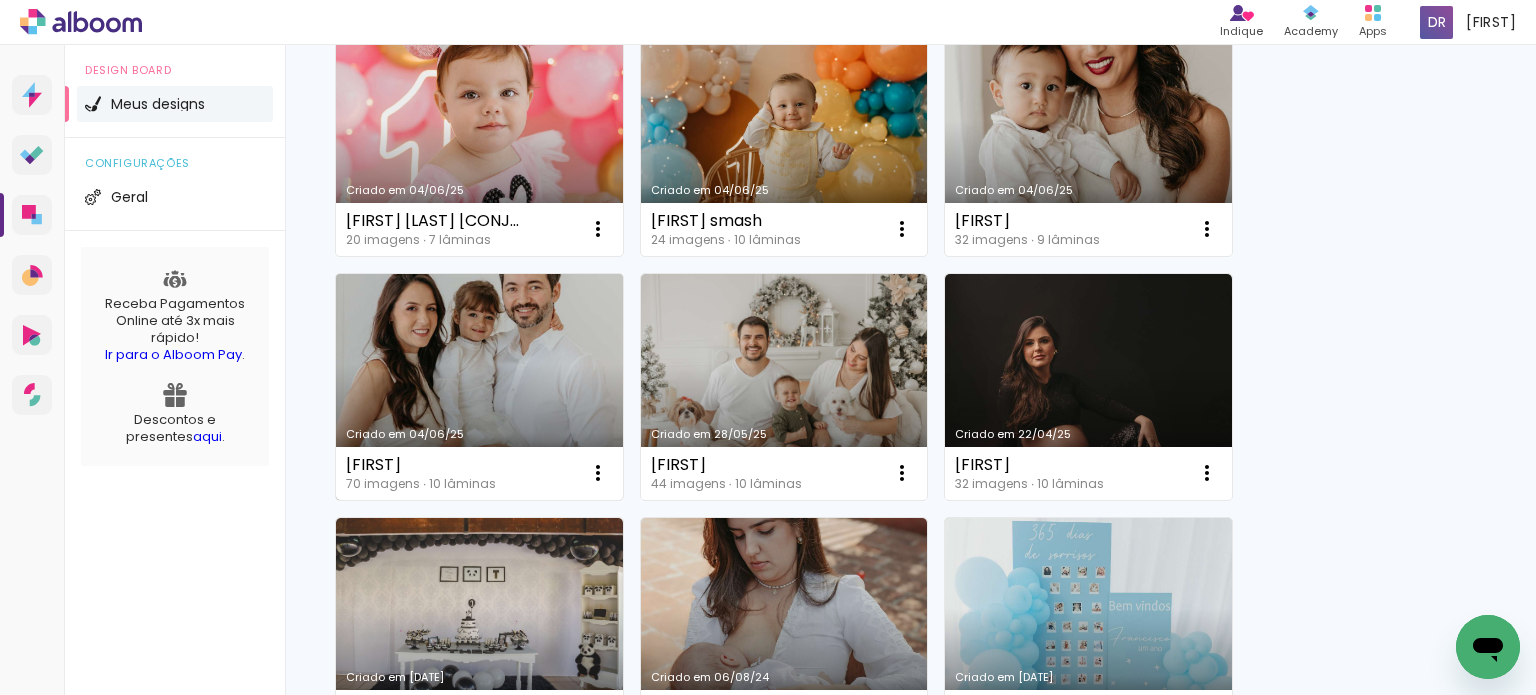 click on "Criado em 04/06/25" at bounding box center [479, 387] 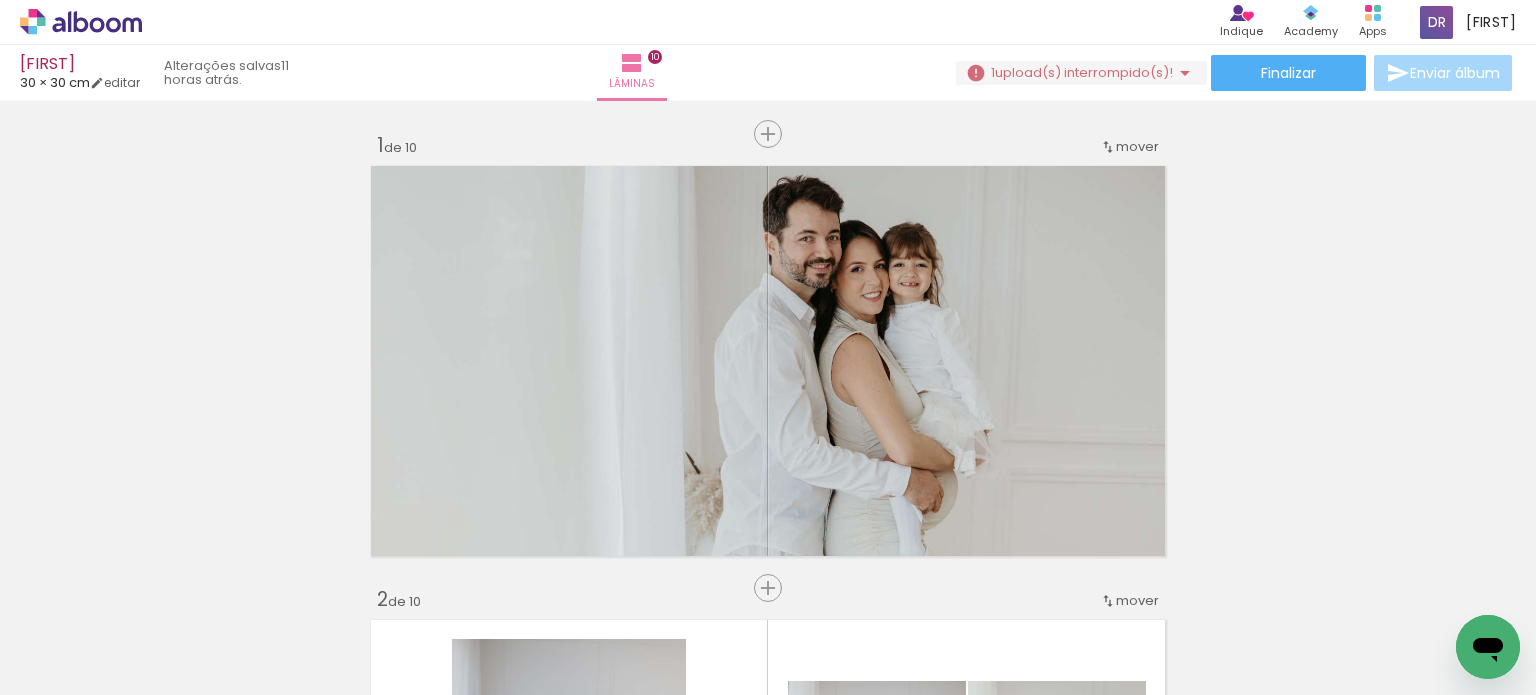click on "Inserir lâmina 1  de 10  Inserir lâmina 2  de 10  Inserir lâmina 3  de 10  Inserir lâmina 4  de 10  Inserir lâmina 5  de 10  Inserir lâmina 6  de 10  Inserir lâmina 7  de 10  Inserir lâmina 8  de 10  Inserir lâmina 9  de 10  Inserir lâmina 10  de 10 O Designbox precisará aumentar a sua imagem em 193% para exportar para impressão." at bounding box center [768, 2605] 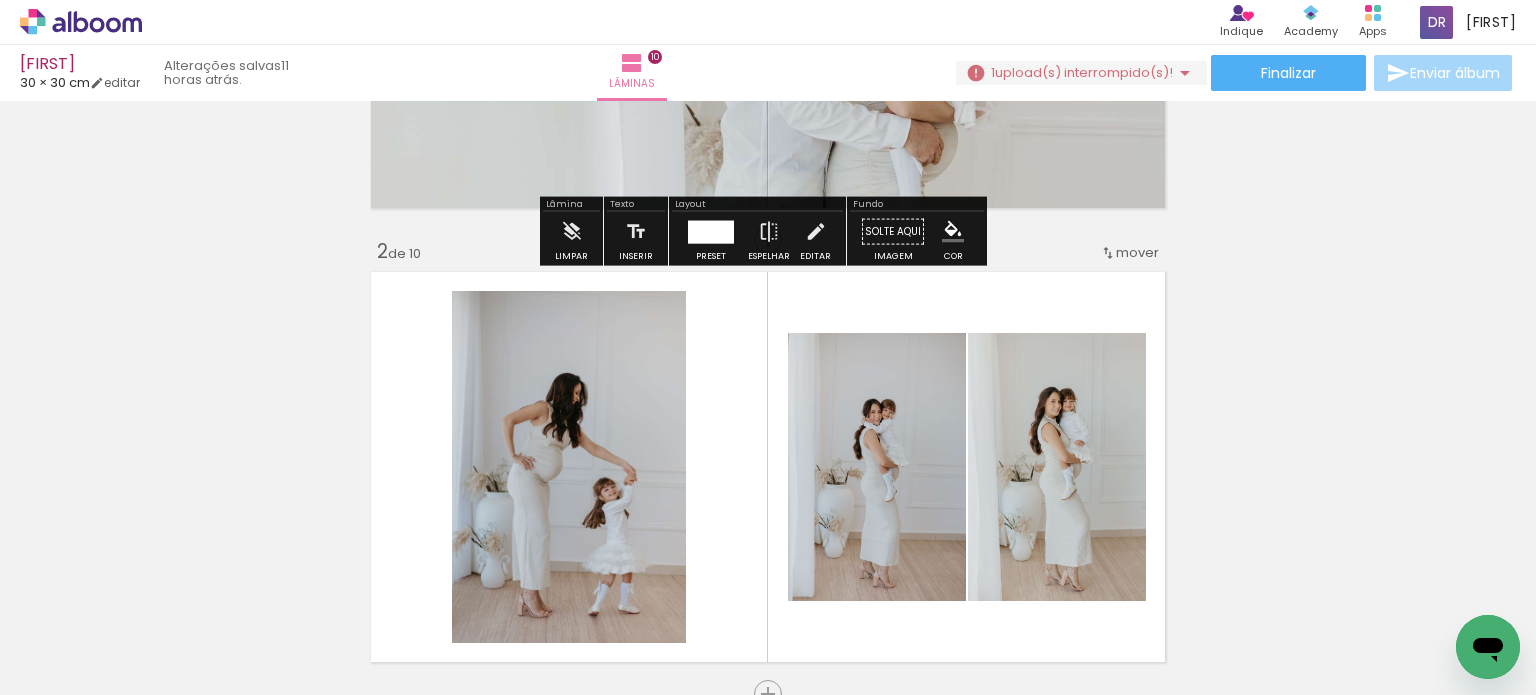 scroll, scrollTop: 500, scrollLeft: 0, axis: vertical 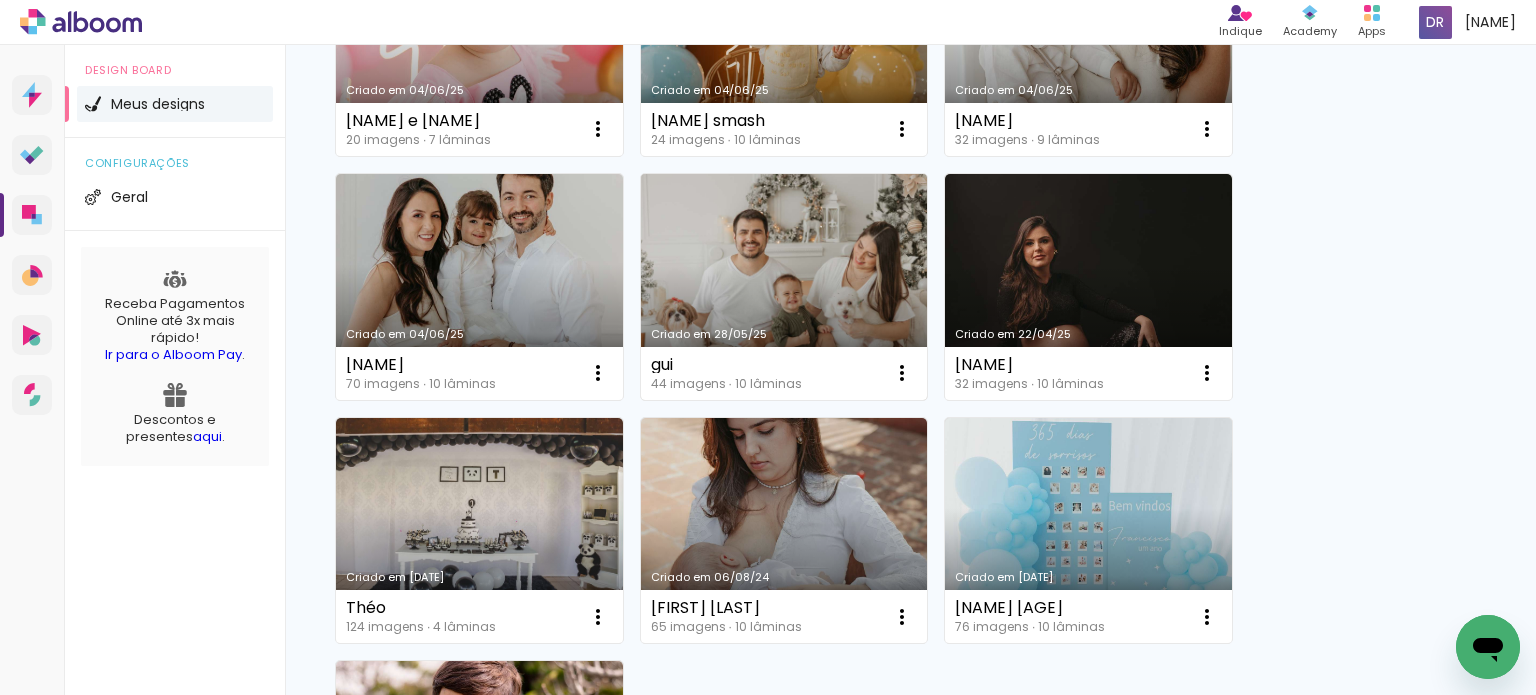 click on "Criado em 28/05/25" at bounding box center (784, 287) 